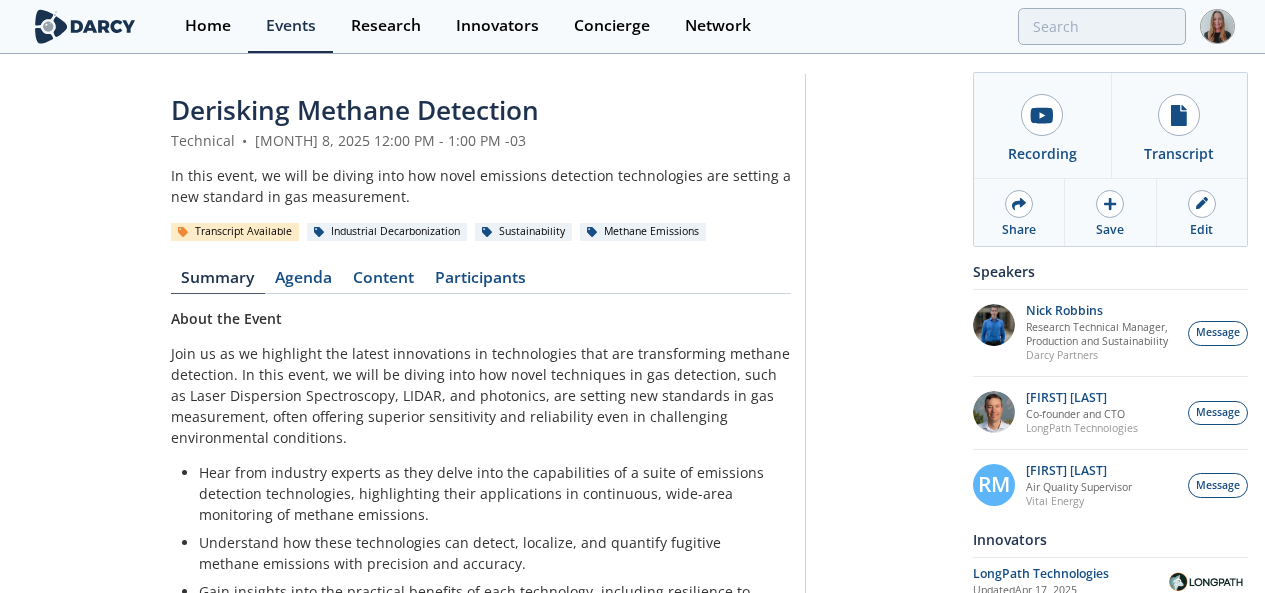 scroll, scrollTop: 93, scrollLeft: 0, axis: vertical 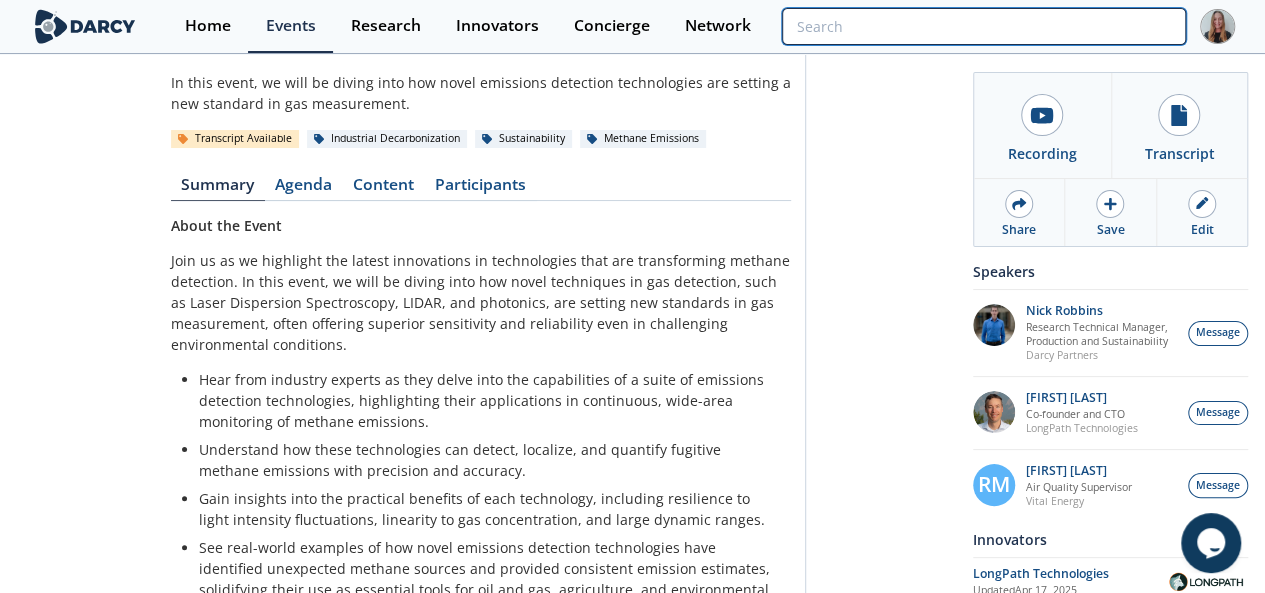 click at bounding box center (983, 26) 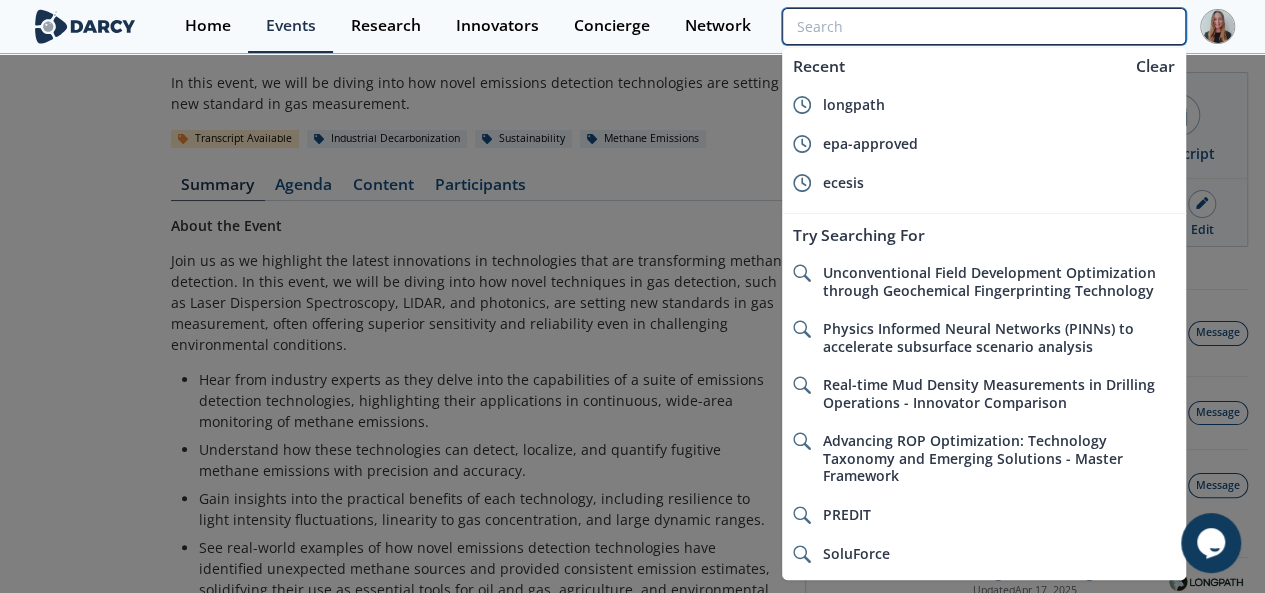 type on "c" 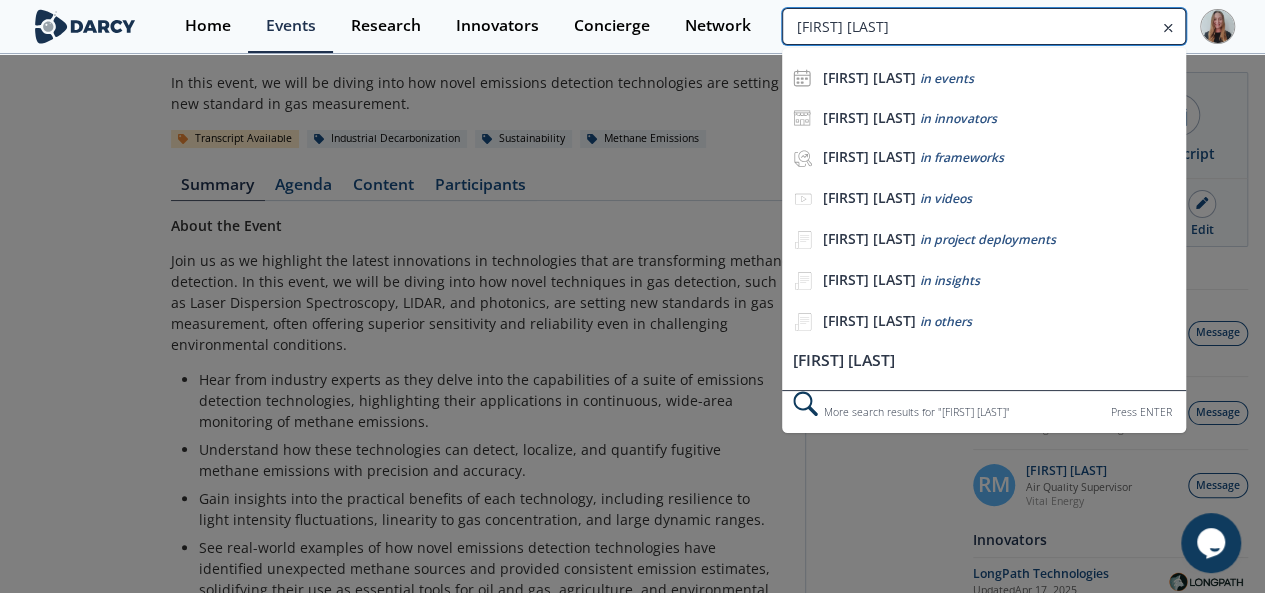 type on "[FIRST] [LAST]" 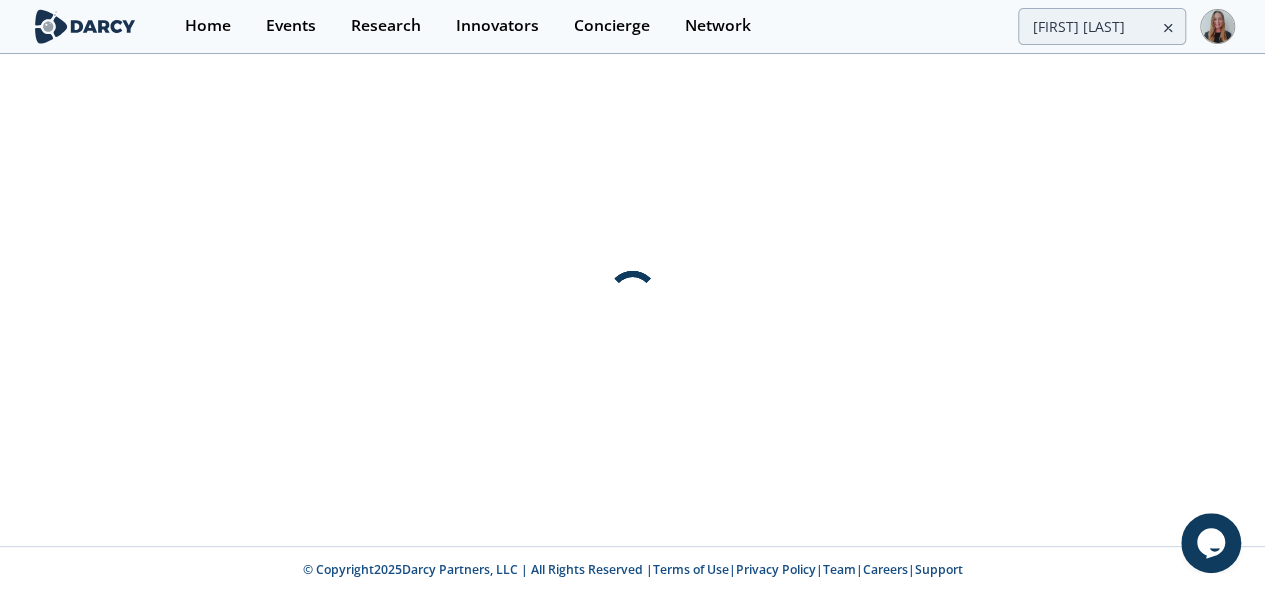 scroll, scrollTop: 0, scrollLeft: 0, axis: both 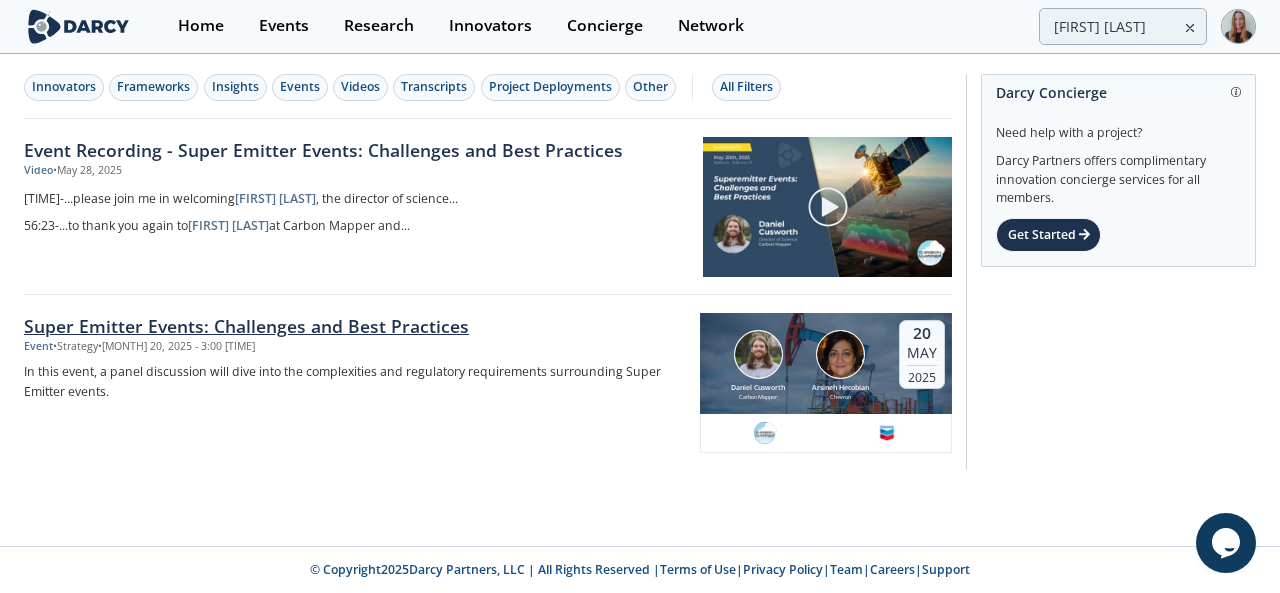 click on "Event
&nbsp;&bull;&nbsp; Strategy  &bull;  [MONTH] 20, 2025 - 3:00 [TIME]" at bounding box center [355, 347] 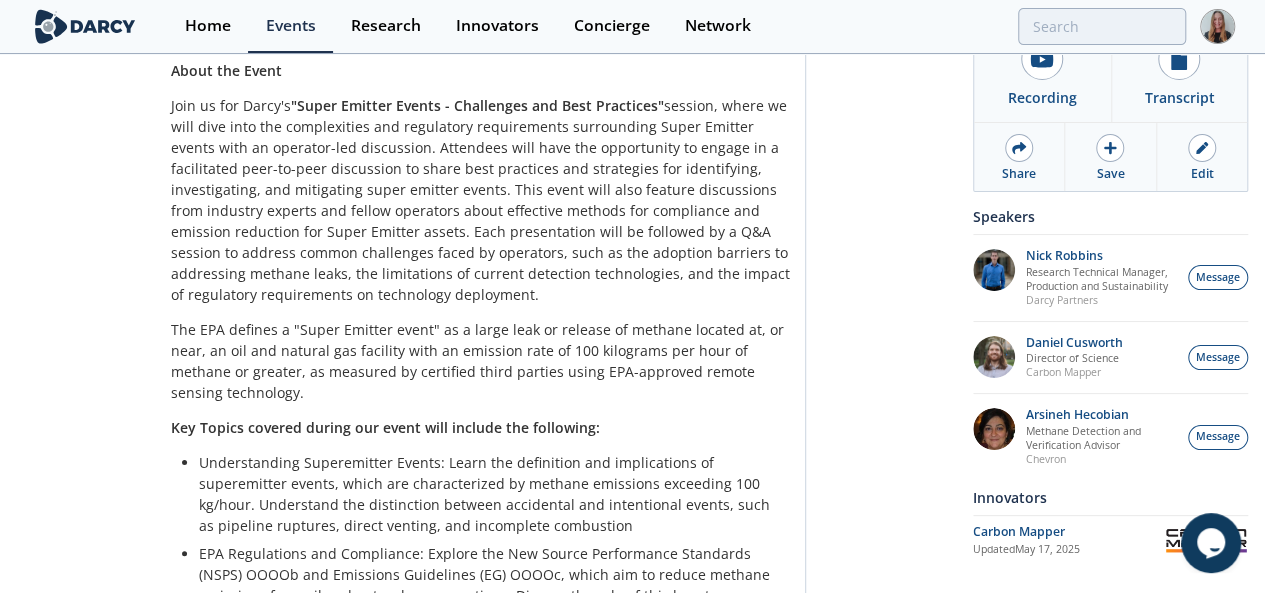 scroll, scrollTop: 234, scrollLeft: 0, axis: vertical 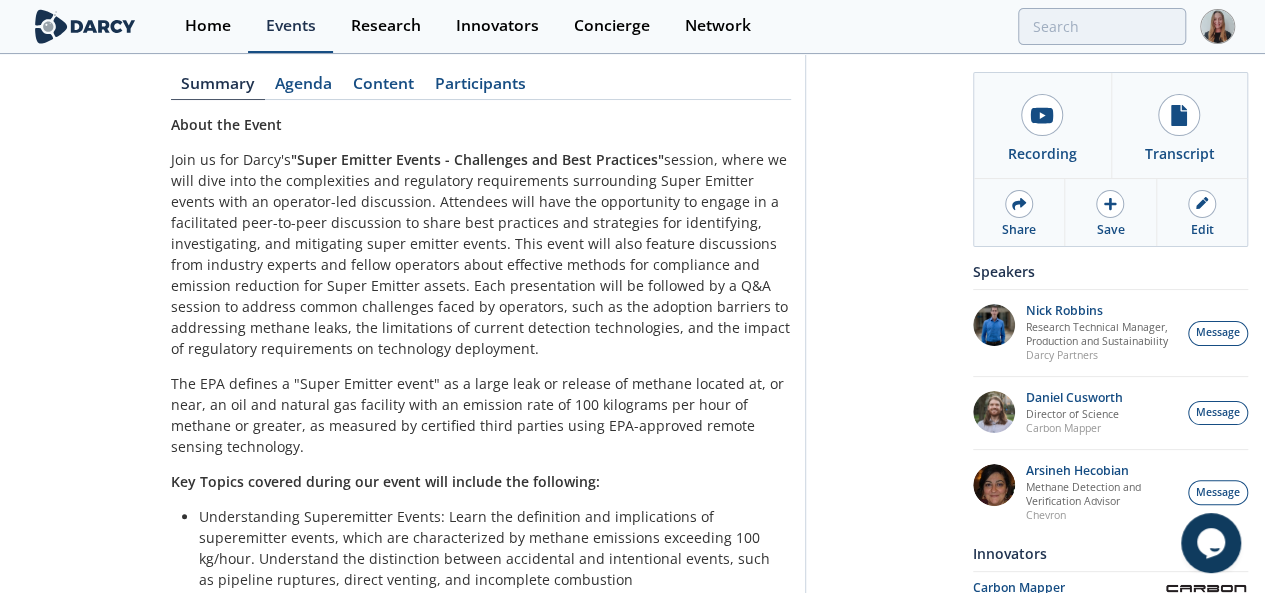click on "Events" at bounding box center [290, 26] 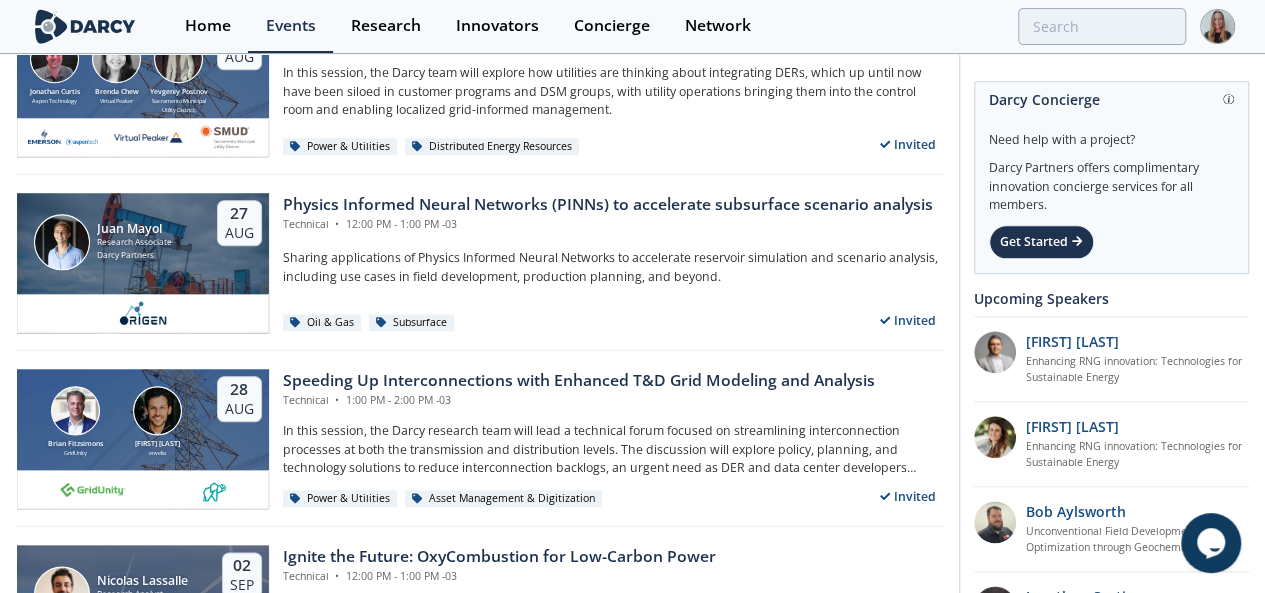 scroll, scrollTop: 500, scrollLeft: 0, axis: vertical 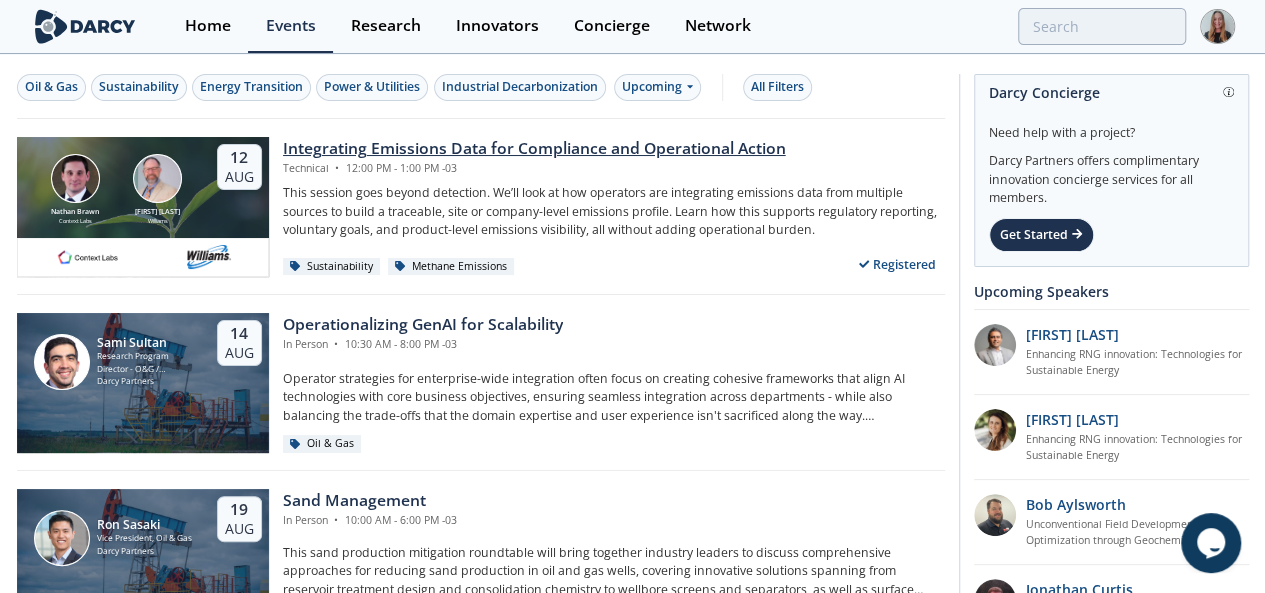 click on "This session goes beyond detection. We’ll look at how operators are integrating emissions data from multiple sources to build a traceable, site or company-level emissions profile. Learn how this supports regulatory reporting, voluntary goals, and product-level emissions visibility, all without adding operational burden." at bounding box center (614, 211) 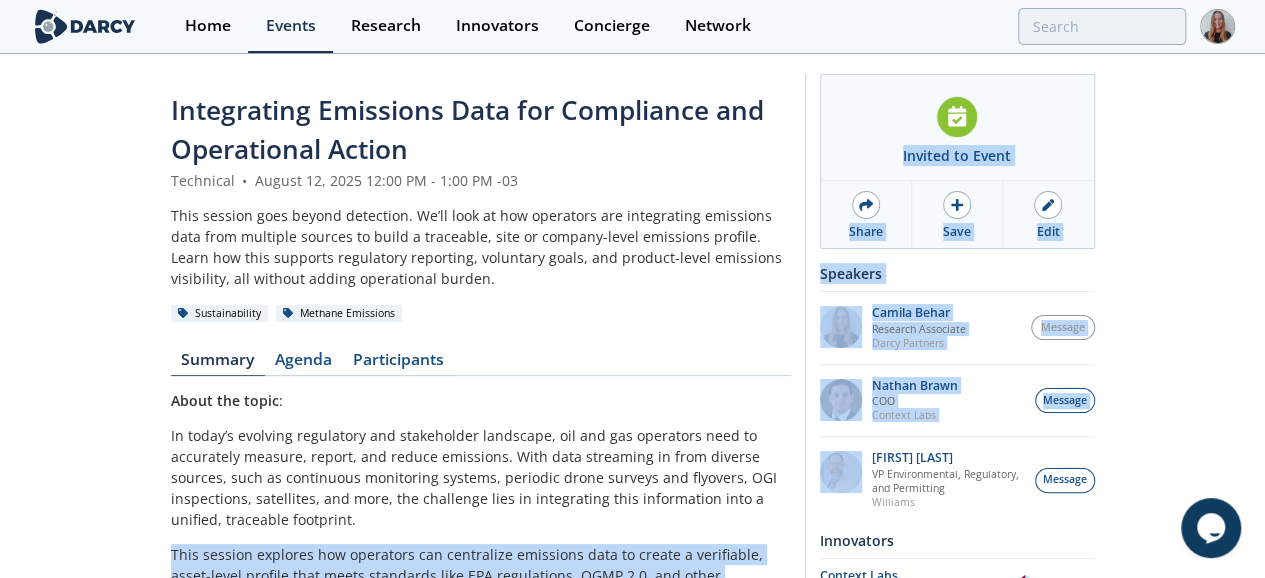 drag, startPoint x: 1016, startPoint y: 467, endPoint x: -168, endPoint y: 451, distance: 1184.1082 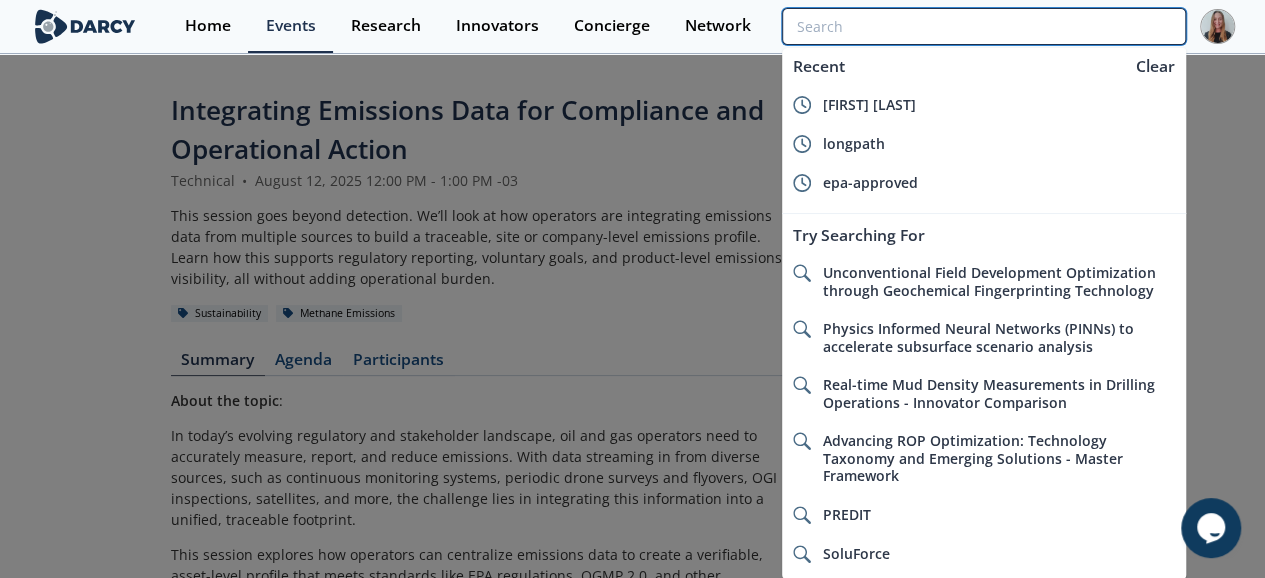 click at bounding box center [983, 26] 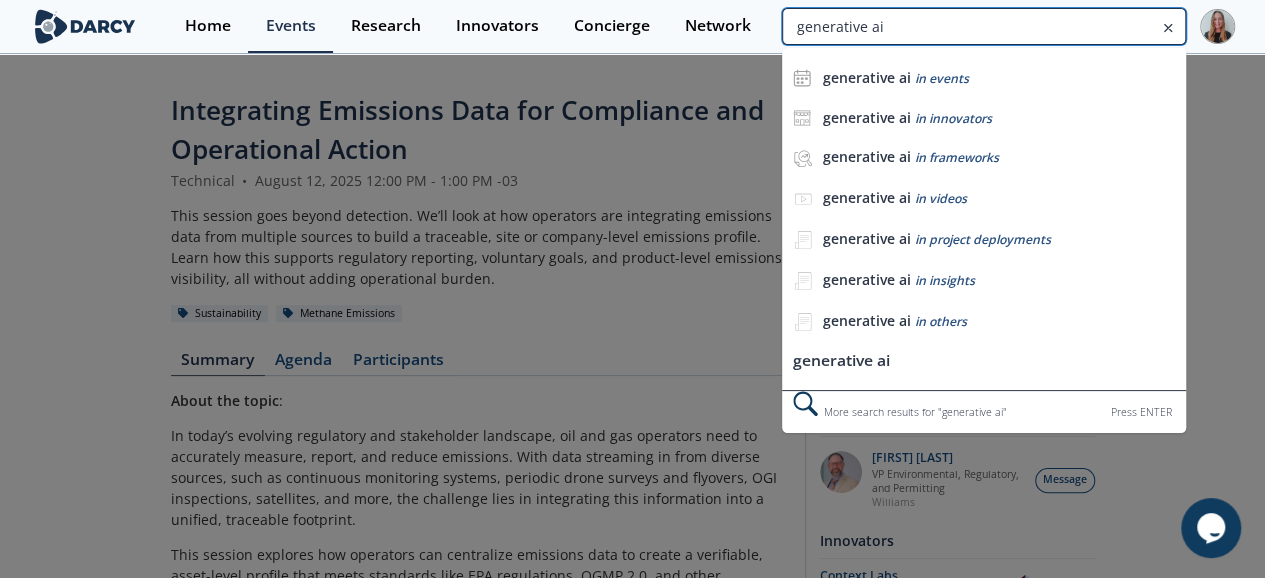 type on "generative ai" 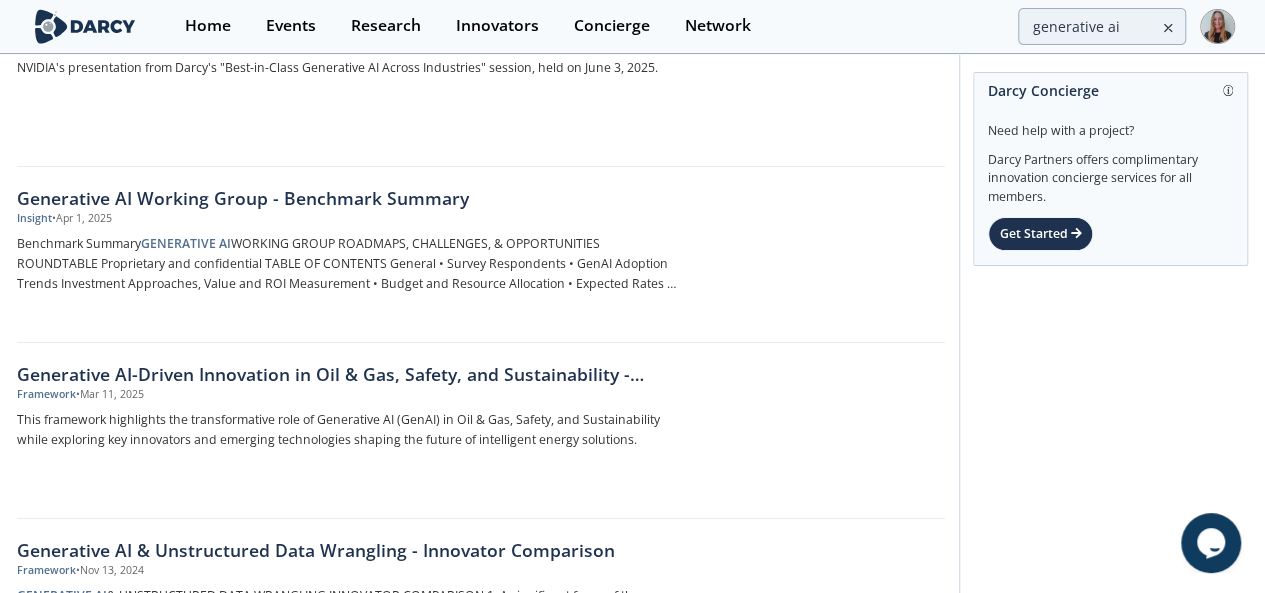 scroll, scrollTop: 123, scrollLeft: 0, axis: vertical 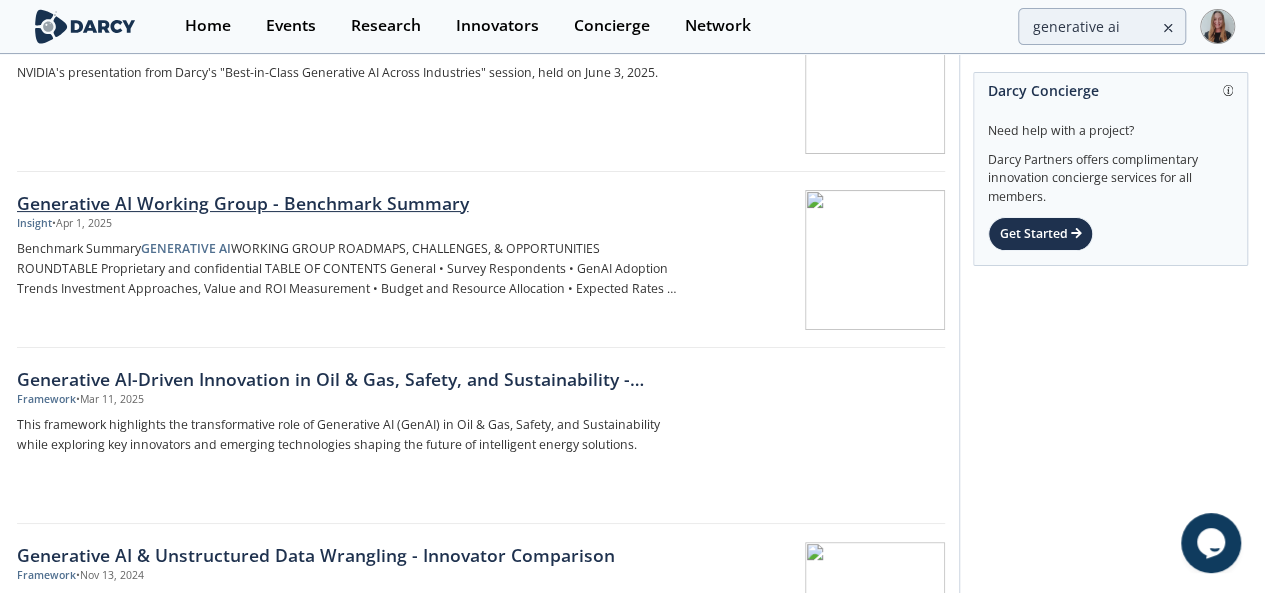 click on "Generative AI Working Group - Benchmark Summary" at bounding box center (348, 203) 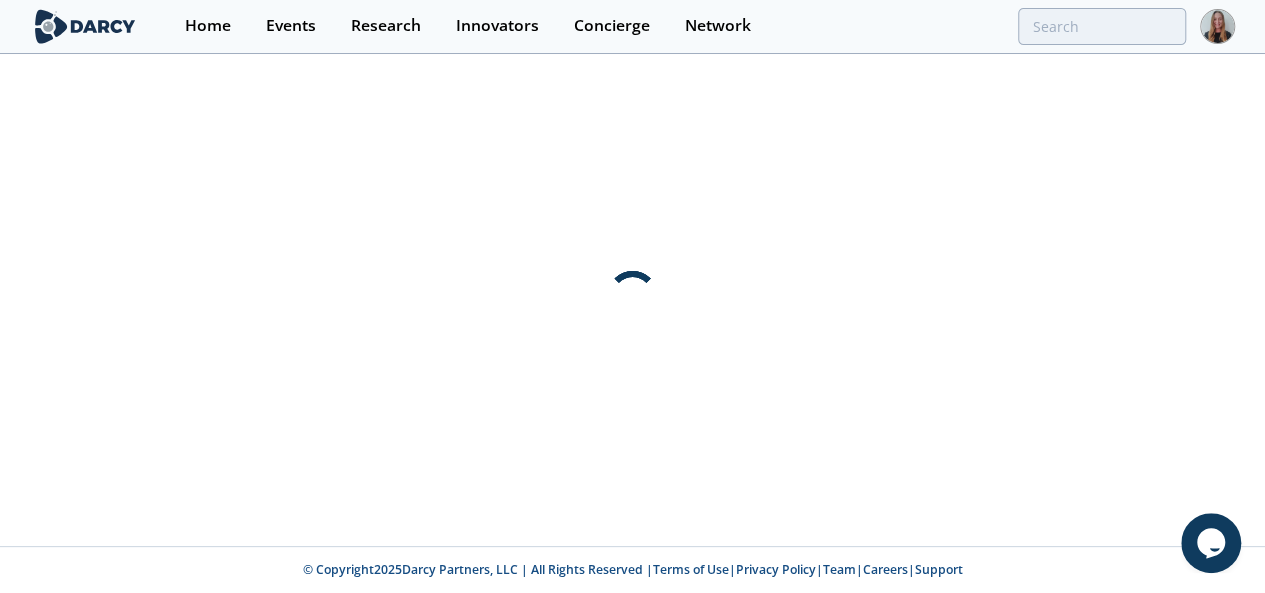 scroll, scrollTop: 0, scrollLeft: 0, axis: both 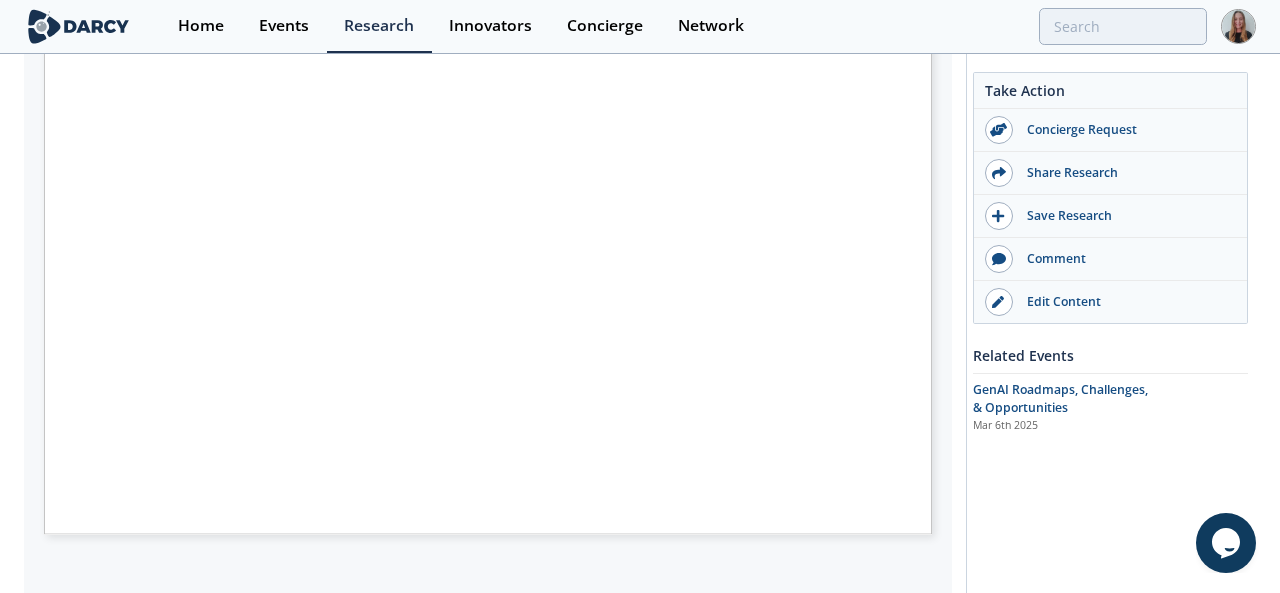 click on "Benchmark Summary
GENERATIVE AI WORKING GROUP
ROADMAPS, CHALLENGES, &
OPPORTUNITIES ROUNDTABLE Proprietary and confidential" at bounding box center (454, 266) 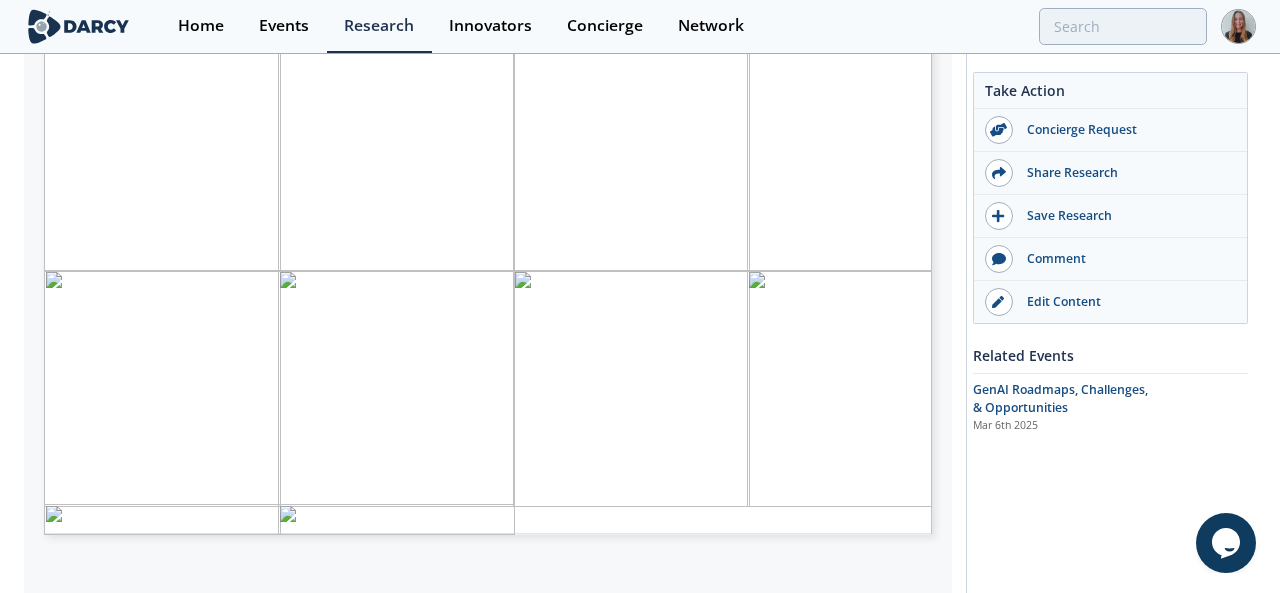 type on "2" 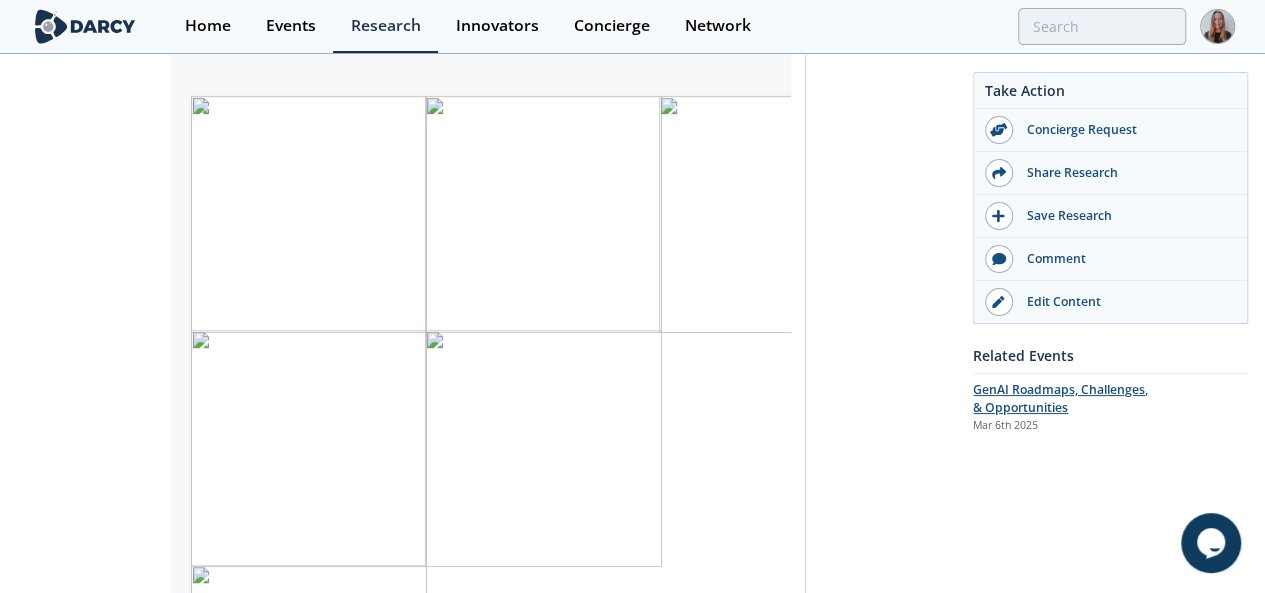 click on "Mar 6th 2025" at bounding box center [1061, 426] 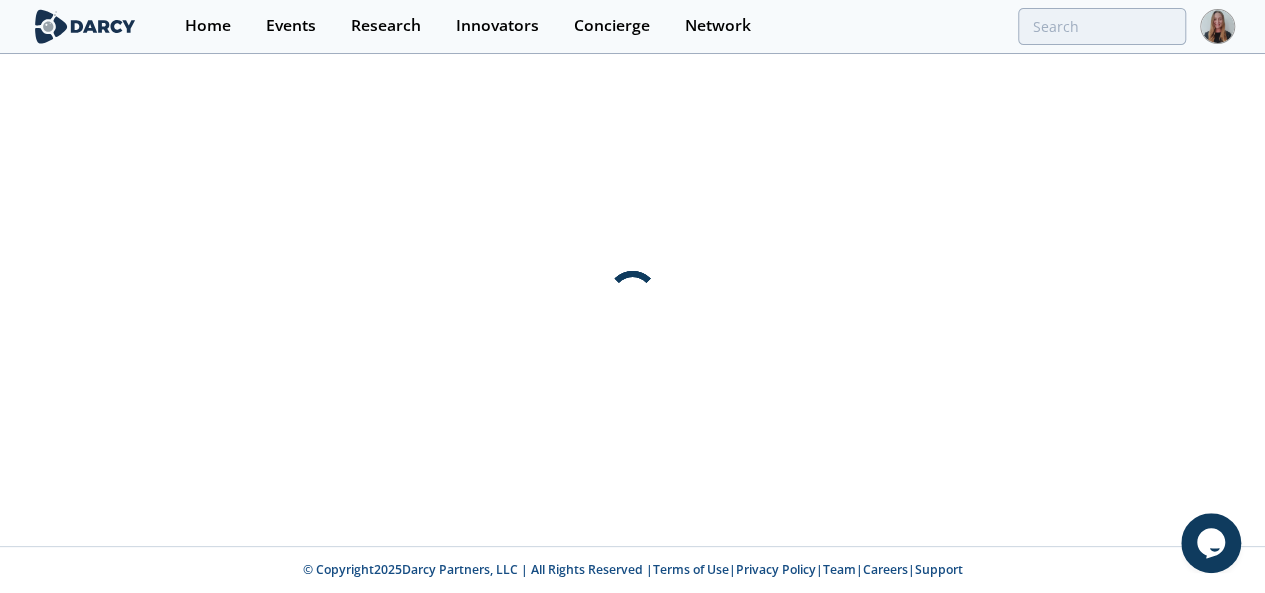 scroll, scrollTop: 0, scrollLeft: 0, axis: both 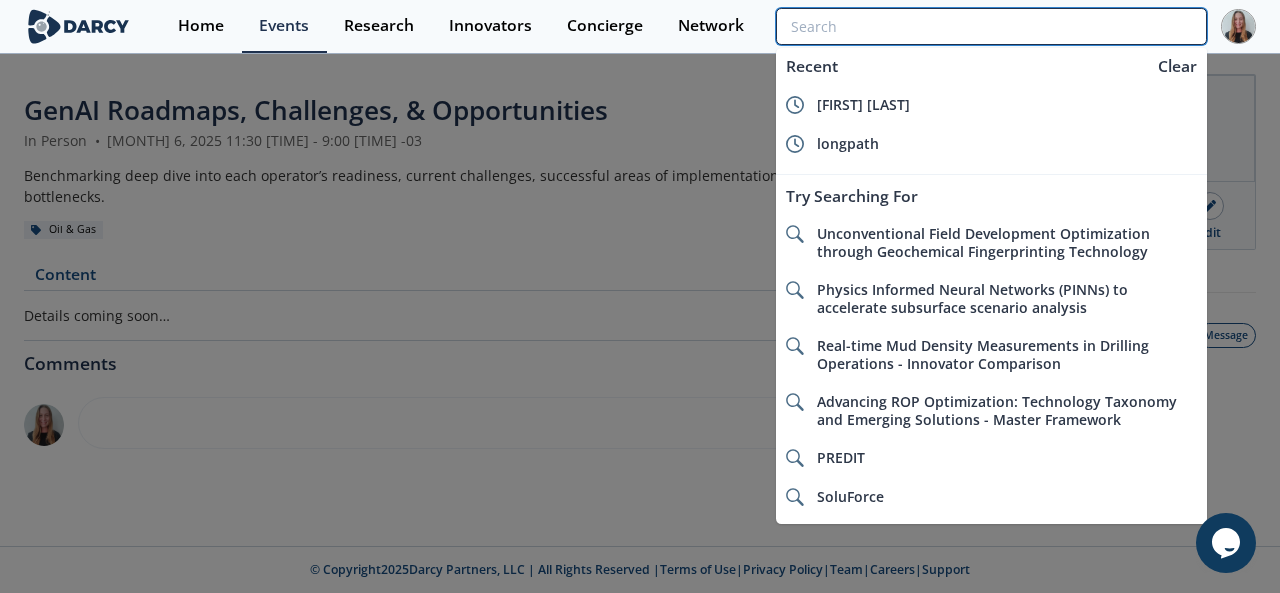 click at bounding box center [991, 26] 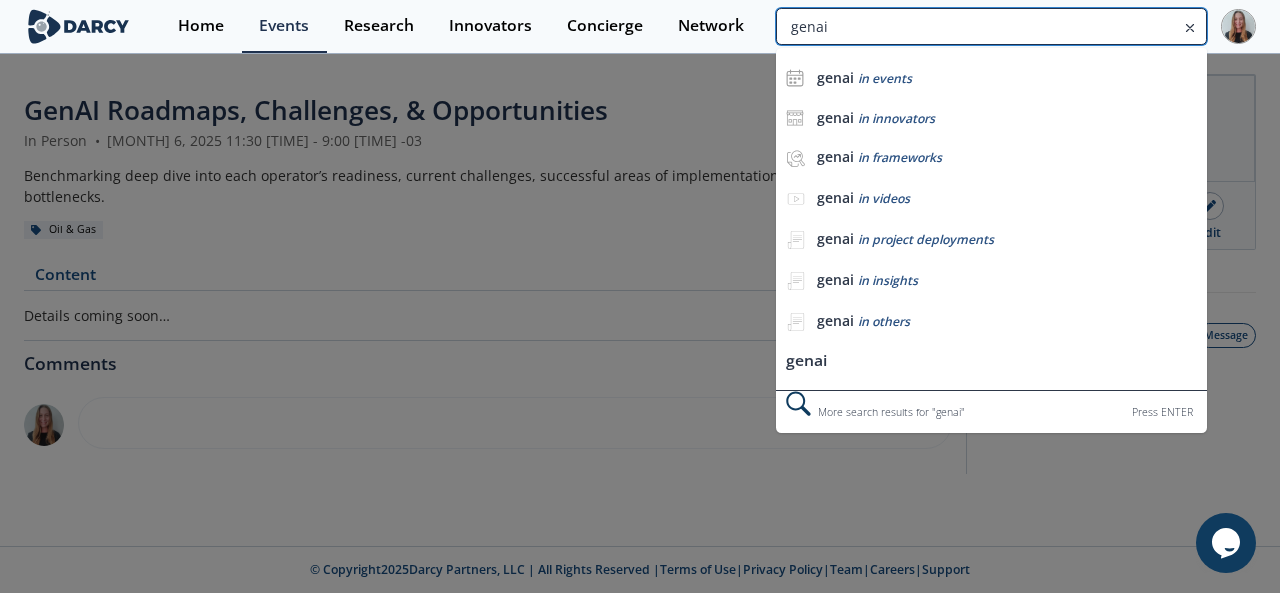 type on "genai" 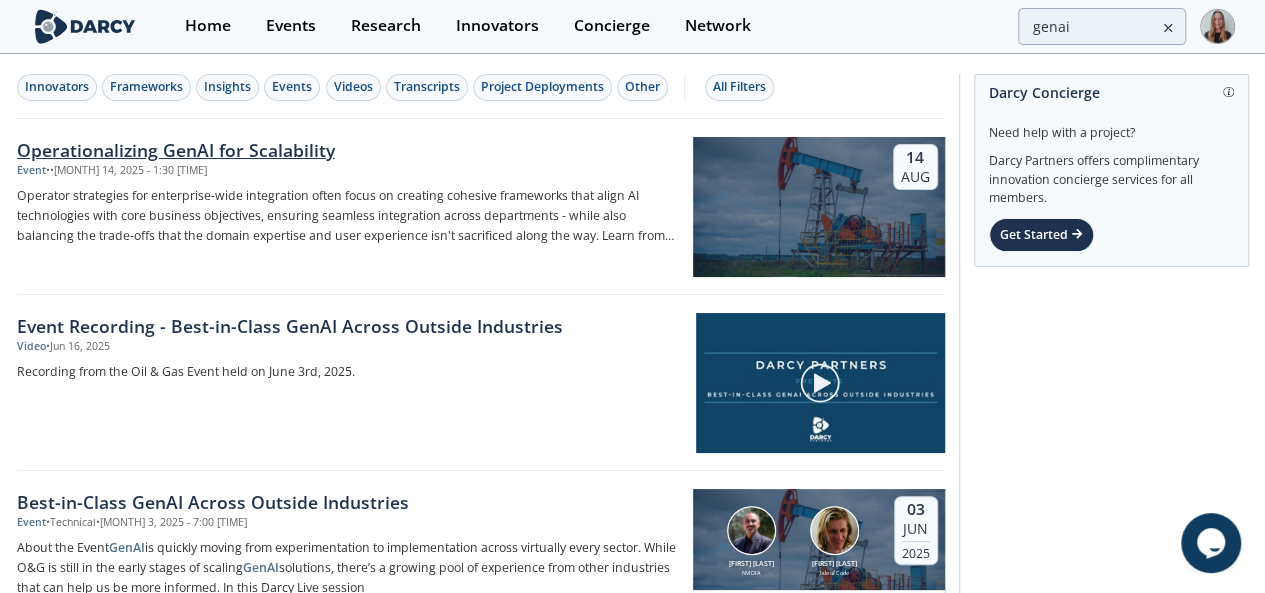 click on "Operationalizing GenAI for Scalability" at bounding box center [348, 150] 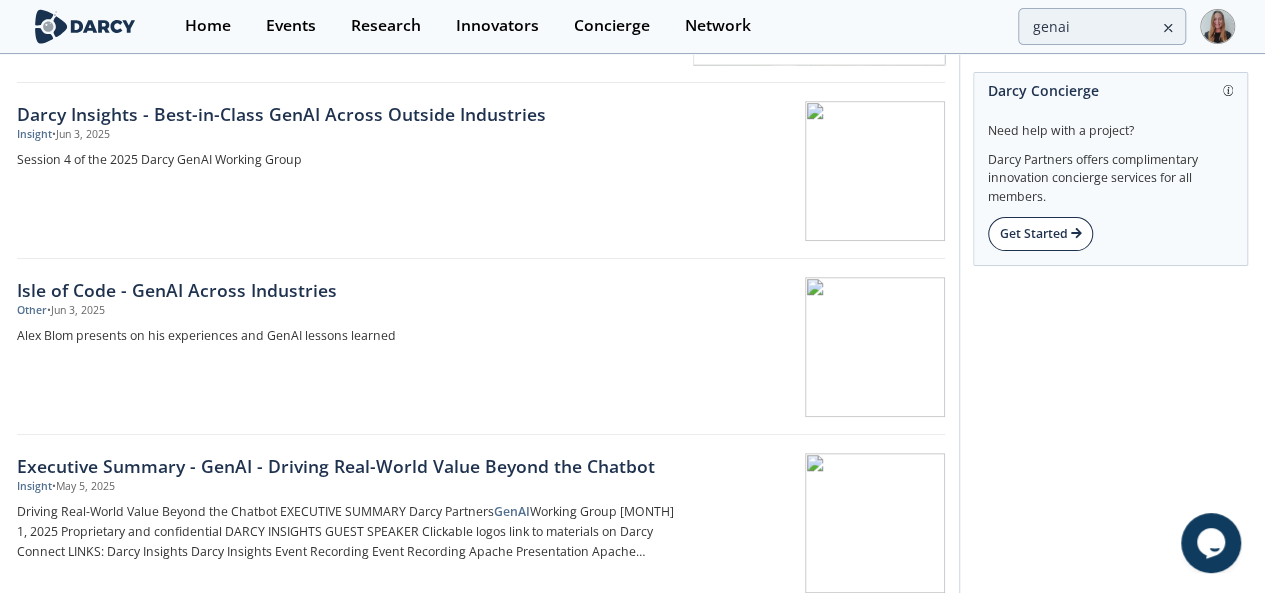 scroll, scrollTop: 559, scrollLeft: 0, axis: vertical 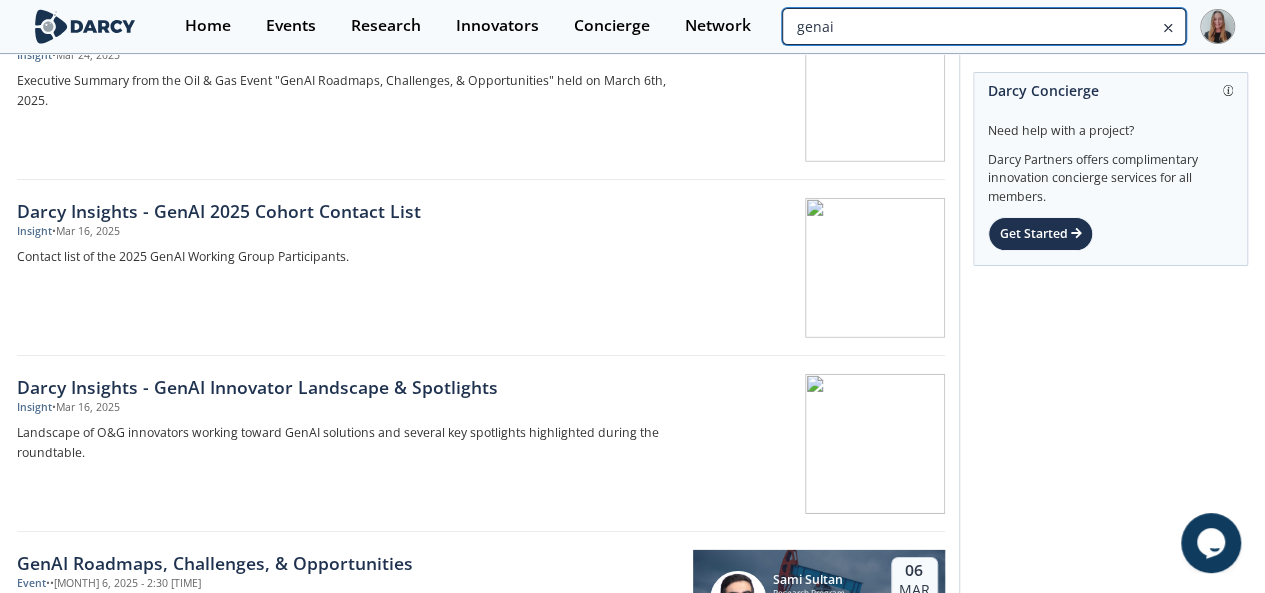 click on "genai" at bounding box center [983, 26] 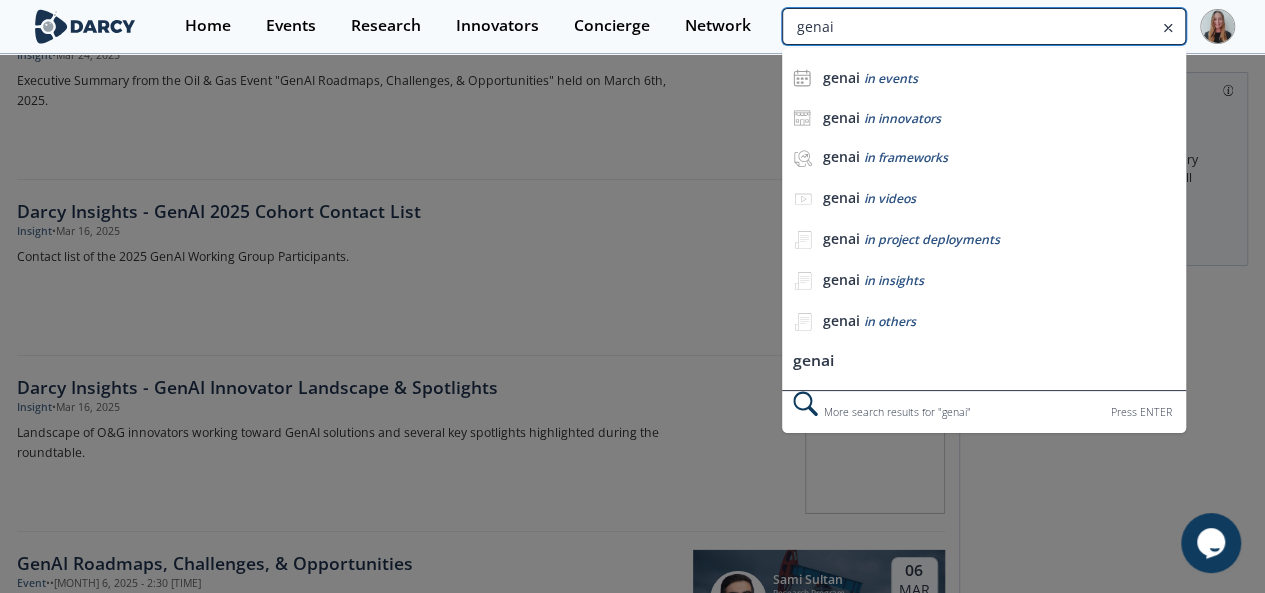 click on "genai" at bounding box center [983, 26] 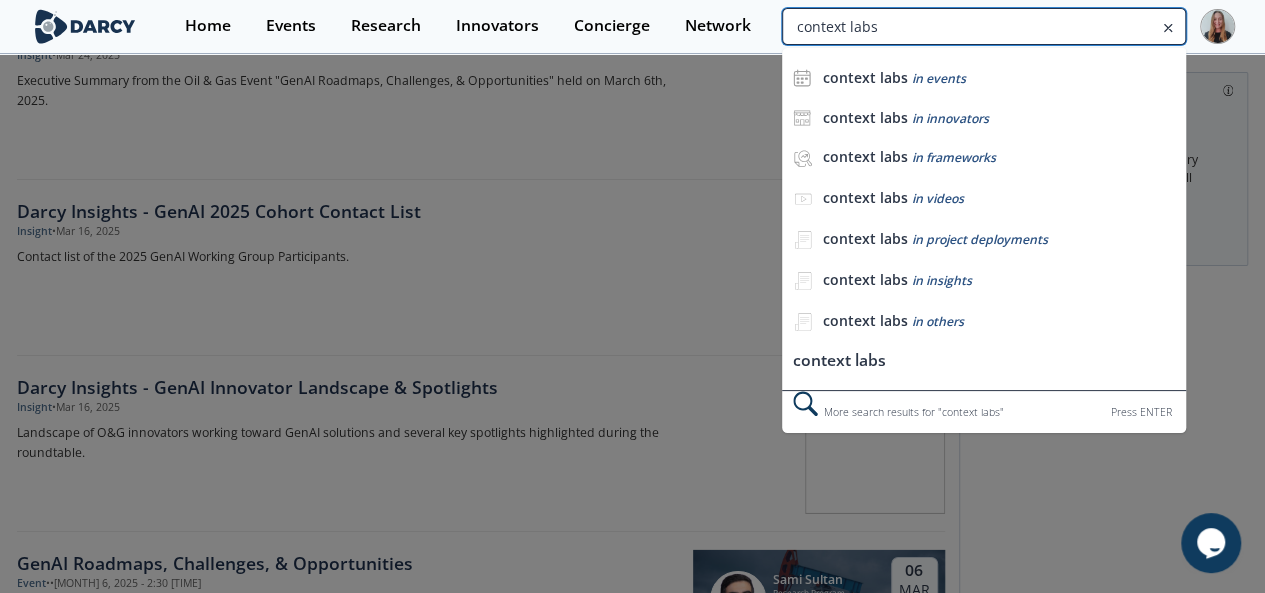 type on "context labs" 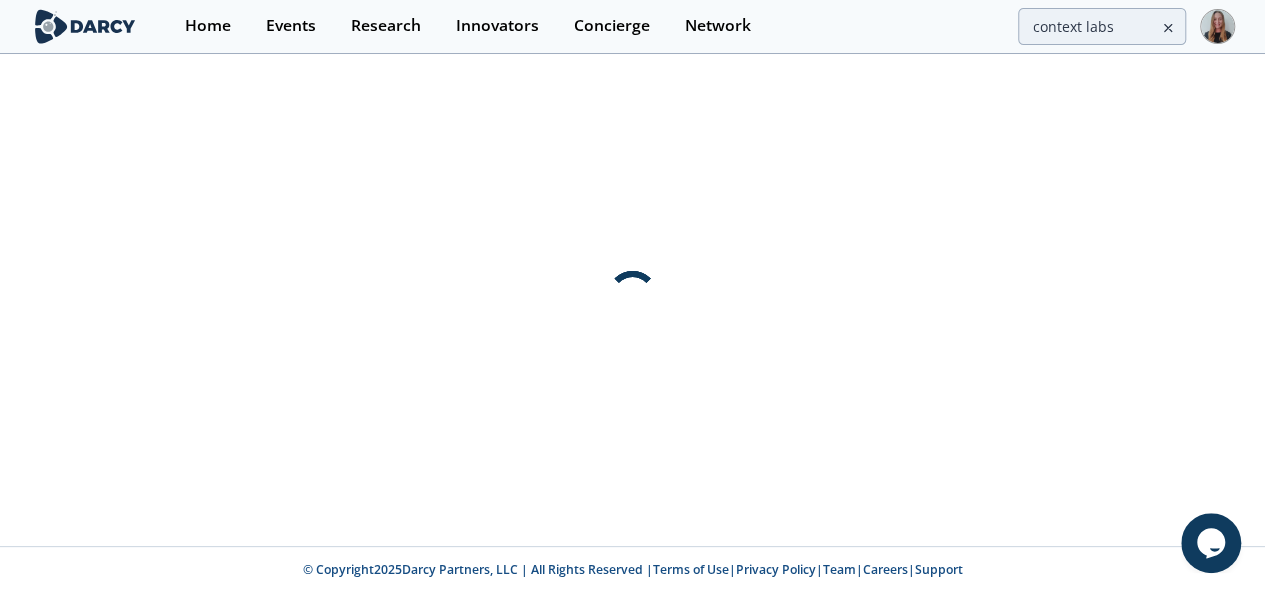scroll, scrollTop: 0, scrollLeft: 0, axis: both 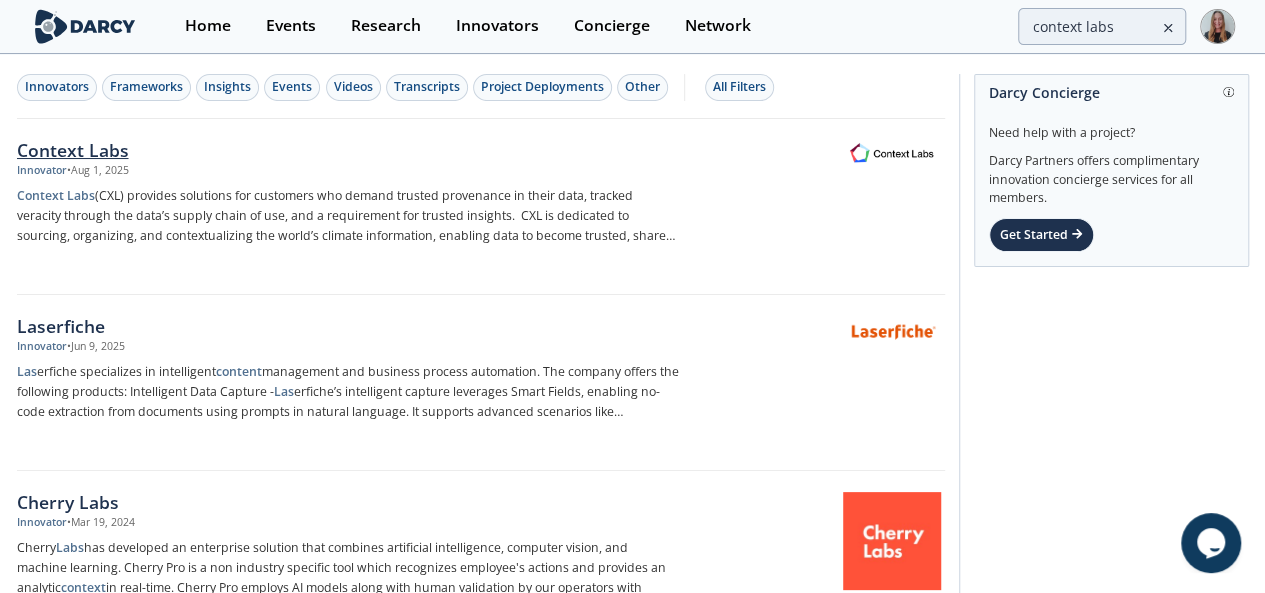 click on "Context Labs  (CXL) provides solutions for customers who demand trusted provenance in their data, tracked veracity through the data’s supply chain of use, and a requirement for trusted insights.
CXL is dedicated to sourcing, organizing, and contextualizing the world’s climate information, enabling data to become trusted, shared, and" at bounding box center (348, 216) 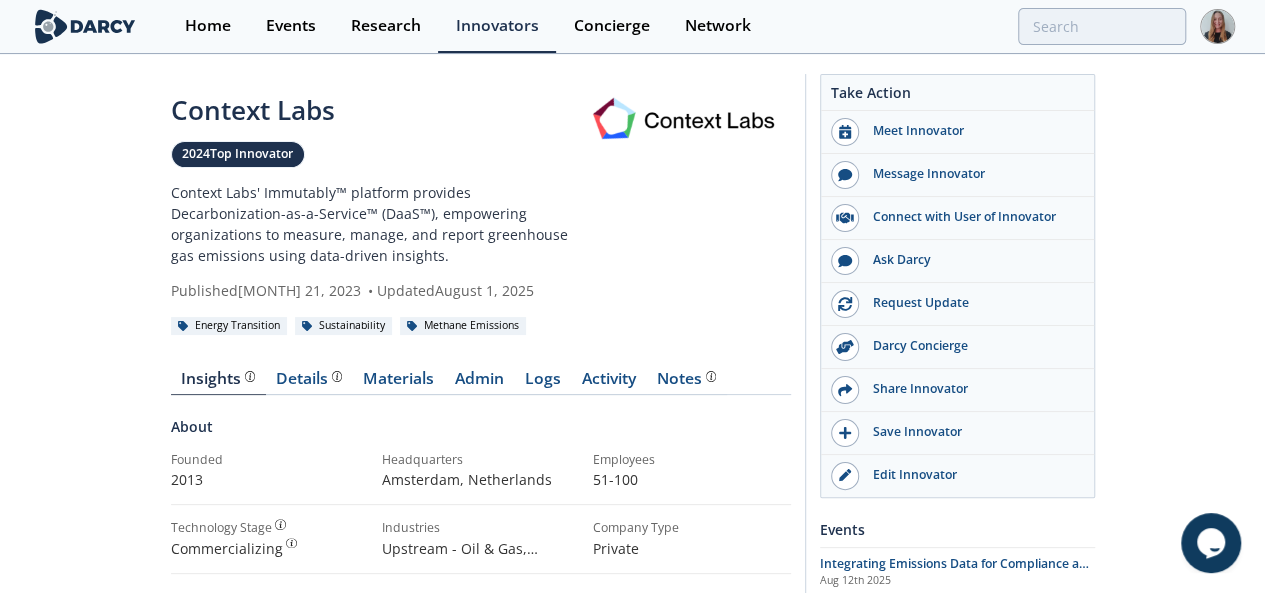click on "Context Labs
2024  Top Innovator
Context Labs' Immutably™ platform provides Decarbonization-as-a-Service™ (DaaS™), empowering organizations to measure, manage, and report greenhouse gas emissions using data-driven insights.
Published  [MONTH] 21, 2023
&bull;&nbsp;
Updated  [MONTH] 1, 2025
Energy Transition
Sustainability
Methane Emissions" at bounding box center [481, 815] 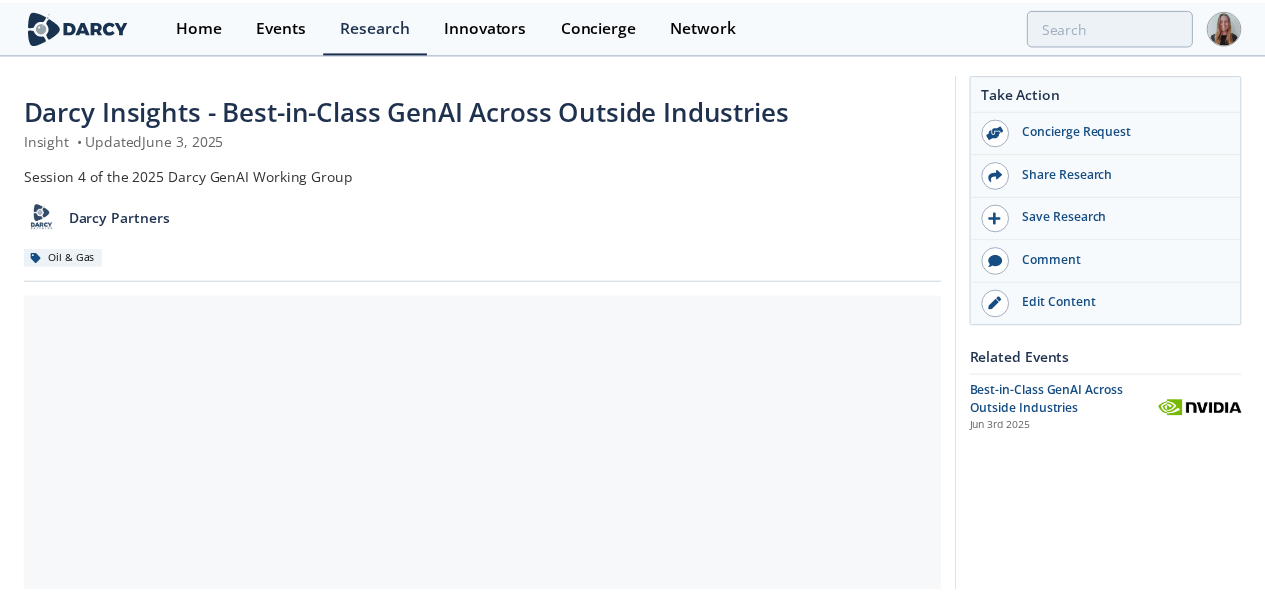 scroll, scrollTop: 0, scrollLeft: 0, axis: both 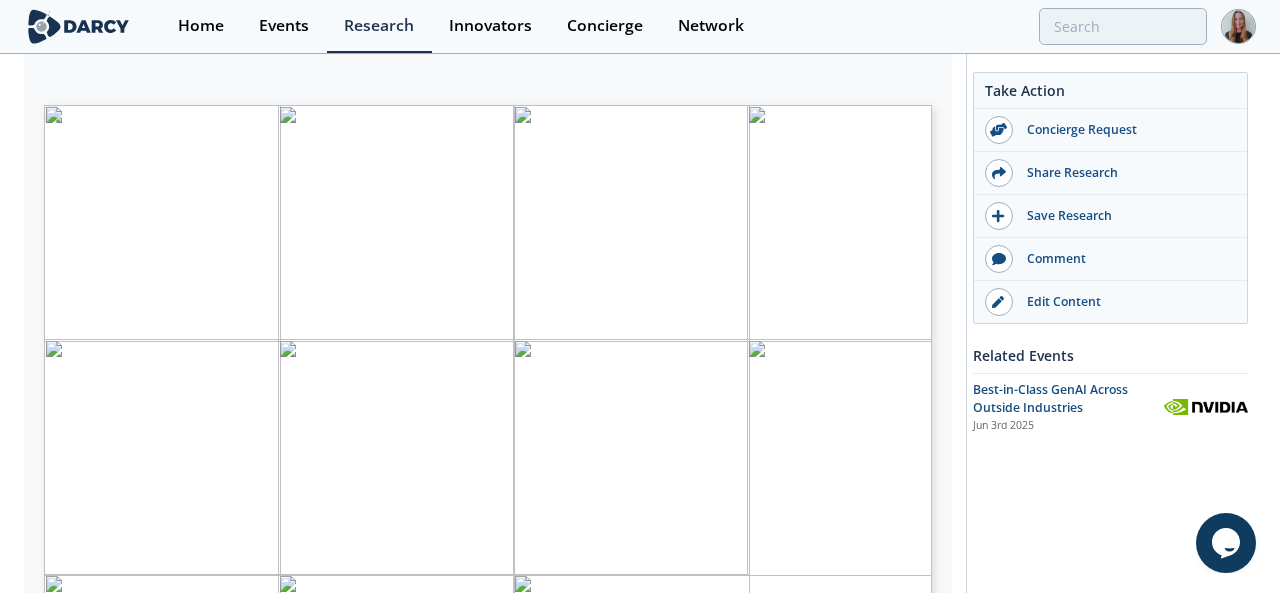 click on "[MONTH] [DAY], [YEAR]
GENERATIVE AI WORKING GROUP
SESSION 4: BEST-IN-CLASS GENAI
ACROSS OUTSIDE INDUSTRIES Proprietary and confidential" at bounding box center (454, 336) 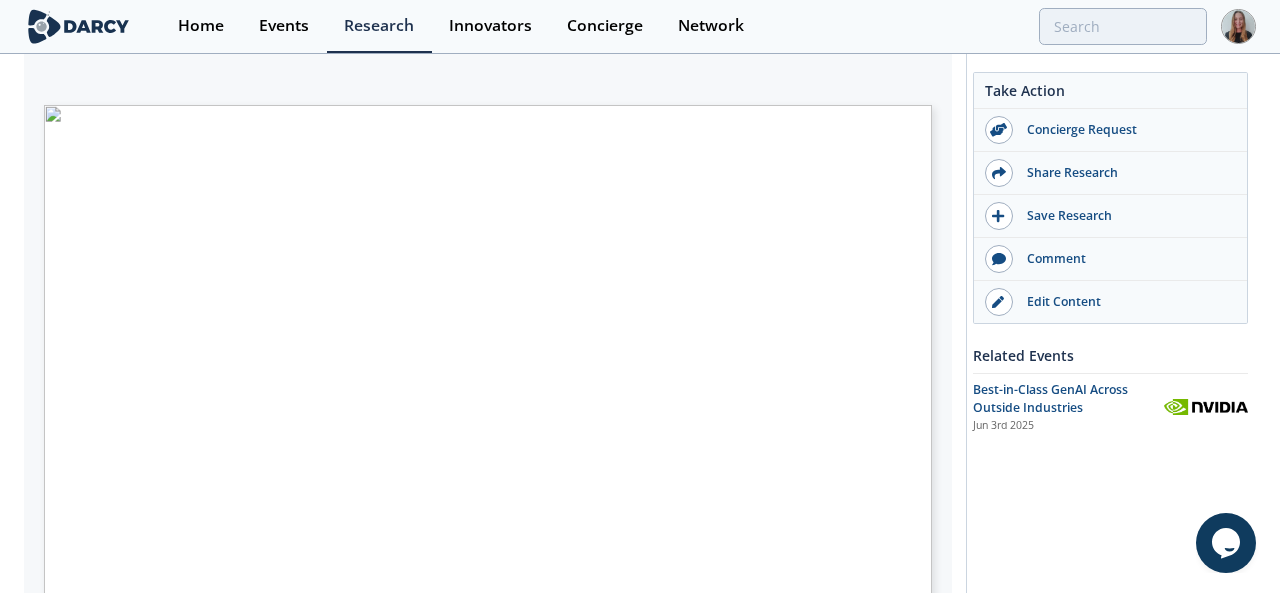 type on "7" 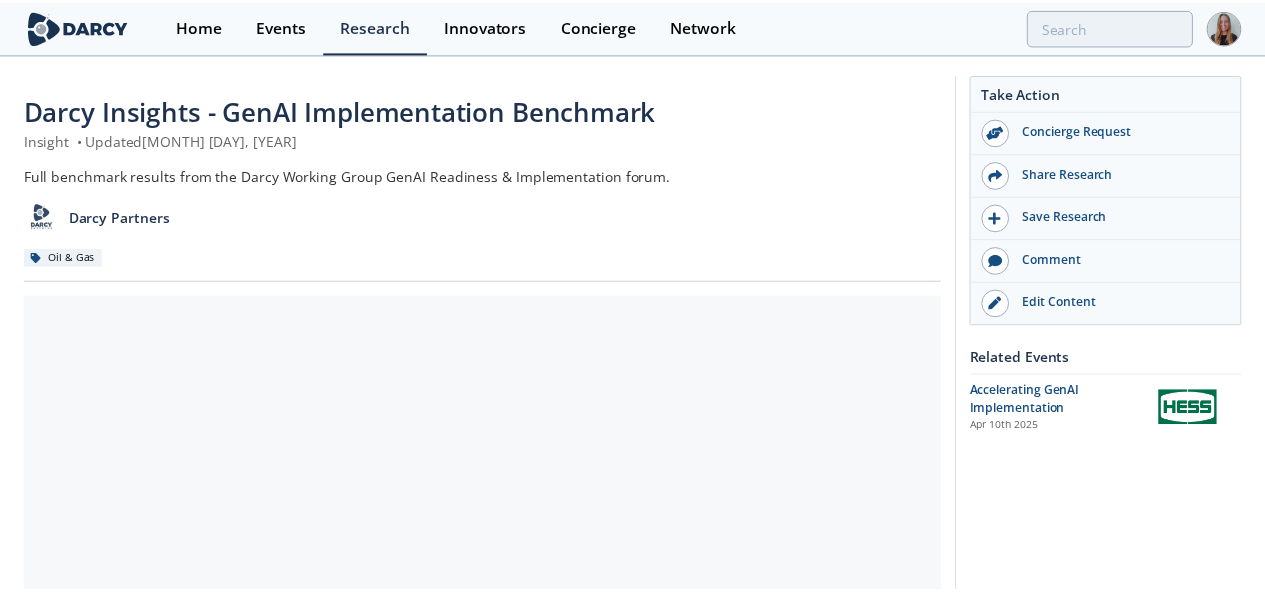 scroll, scrollTop: 0, scrollLeft: 0, axis: both 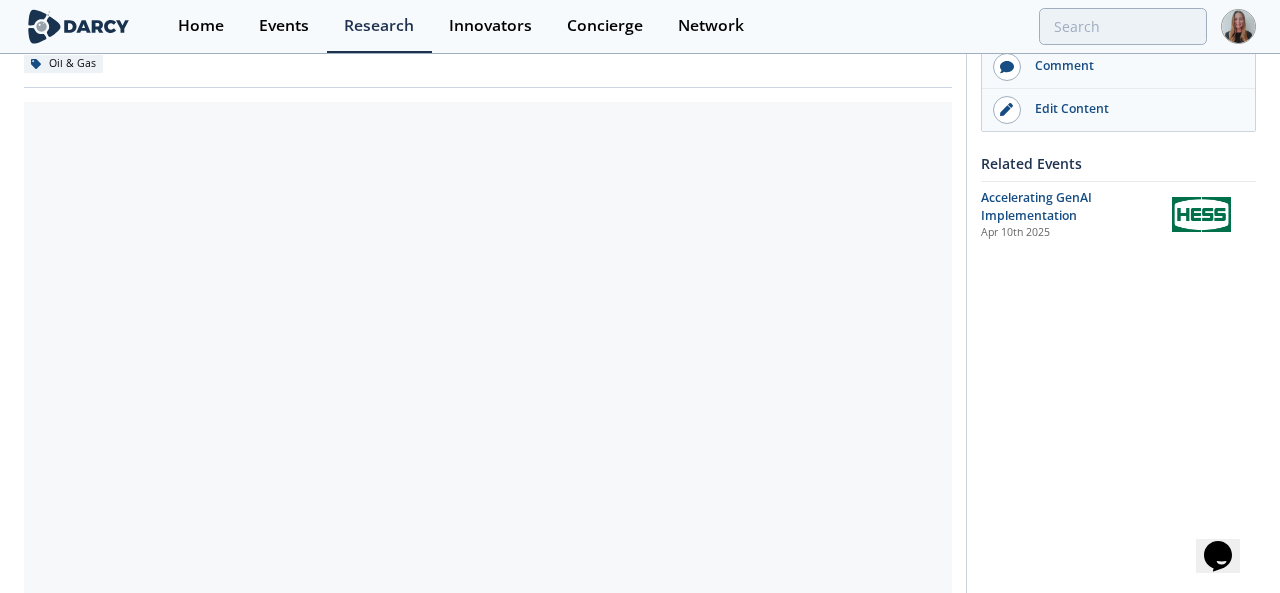 click at bounding box center (488, 462) 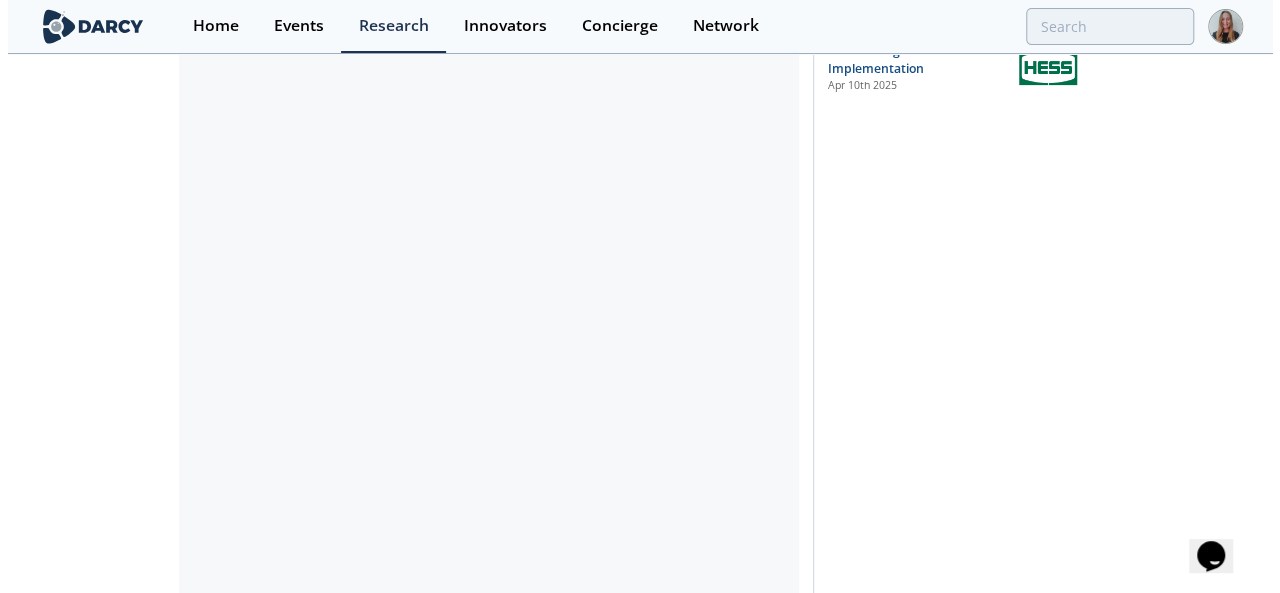 scroll, scrollTop: 294, scrollLeft: 0, axis: vertical 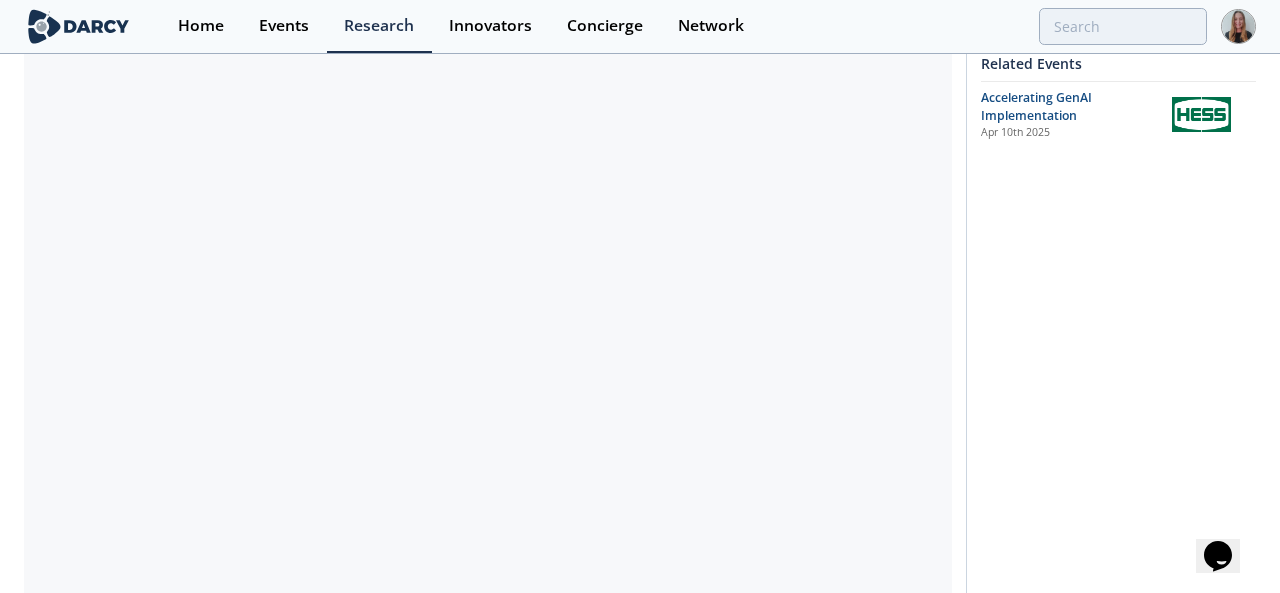 click at bounding box center (488, 362) 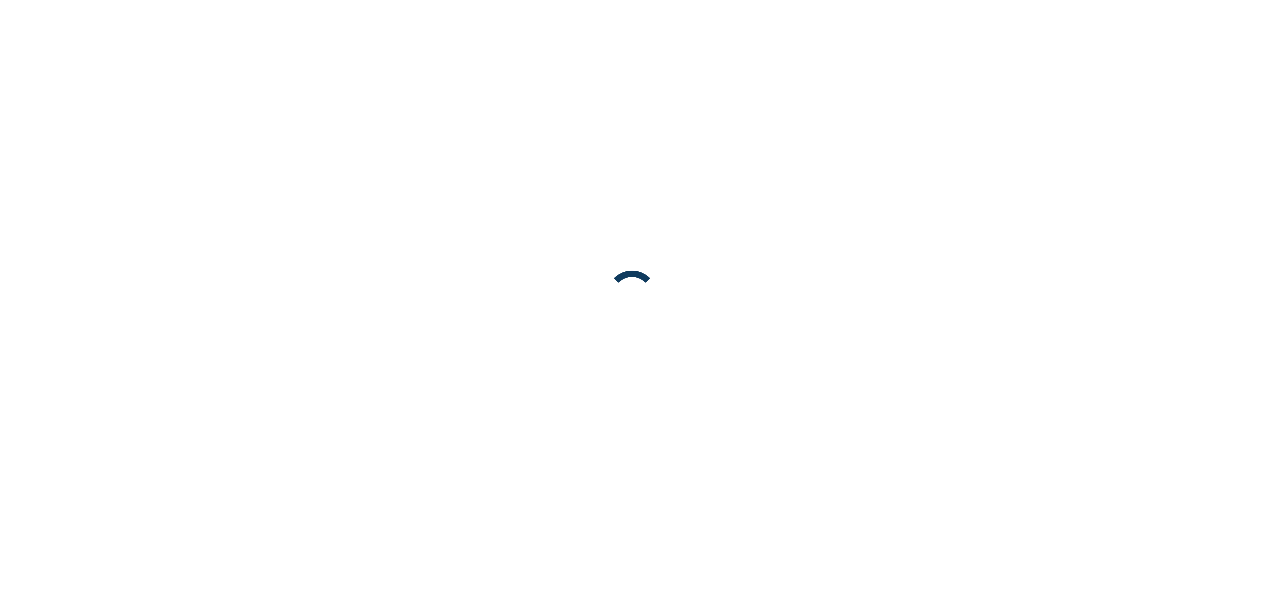 scroll, scrollTop: 0, scrollLeft: 0, axis: both 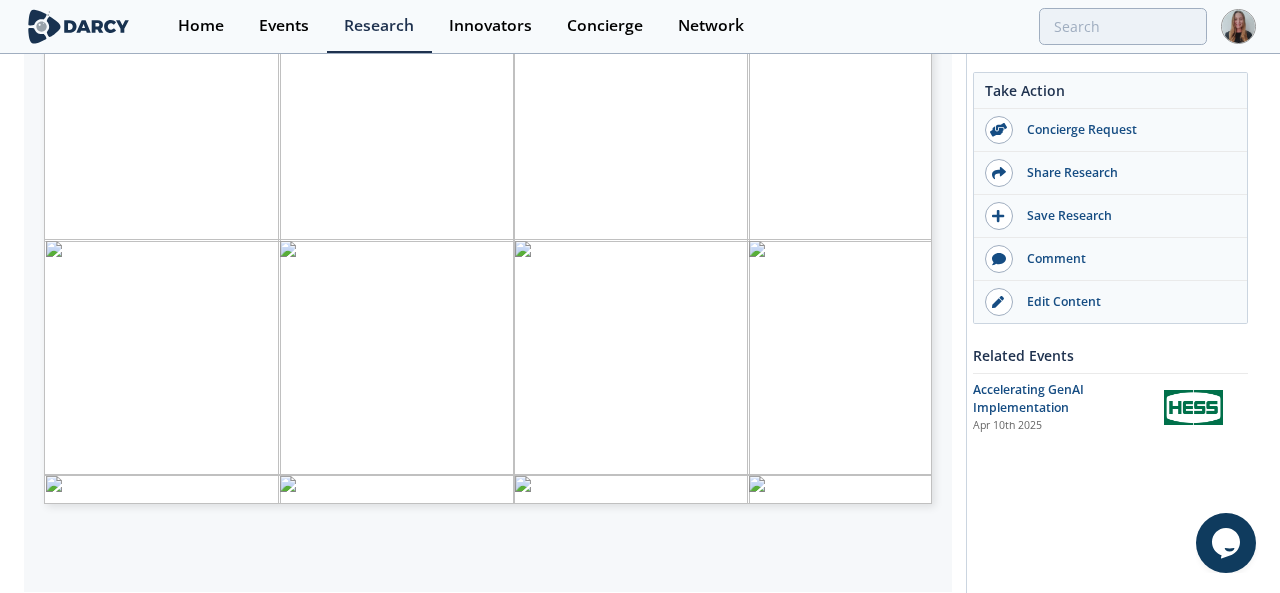 click on "Benchmark Summary
GENERATIVE AI WORKING GROUP
GENAI READINESS & IMPLEMENTATION Proprietary and confidential" at bounding box center [454, 236] 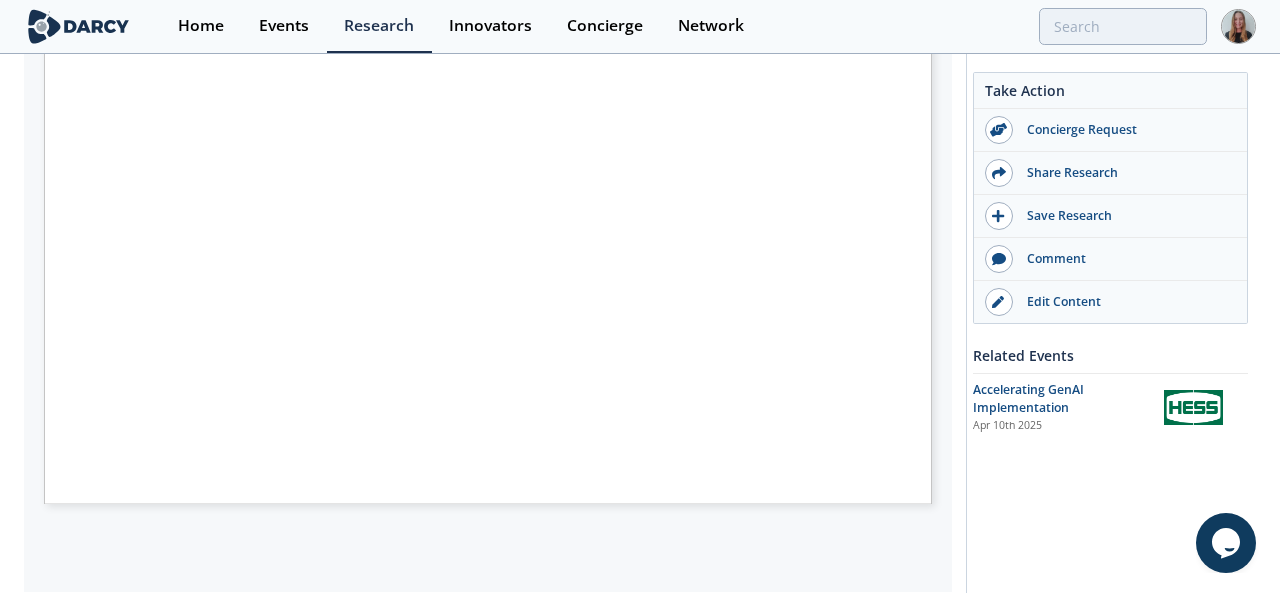 type on "3" 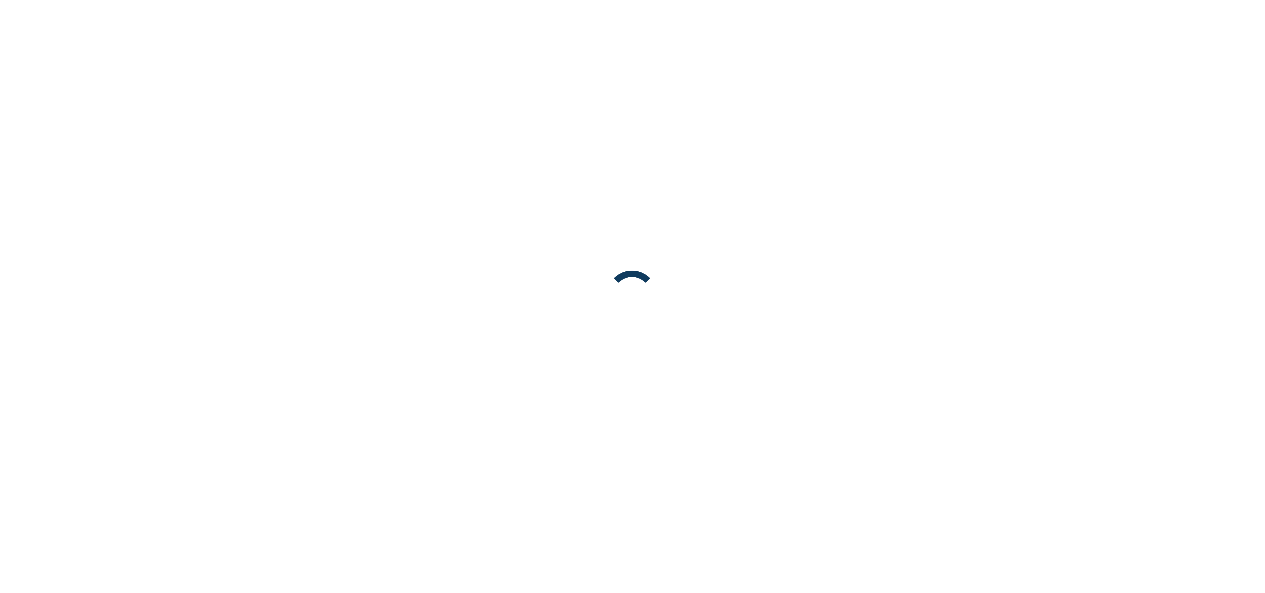 scroll, scrollTop: 0, scrollLeft: 0, axis: both 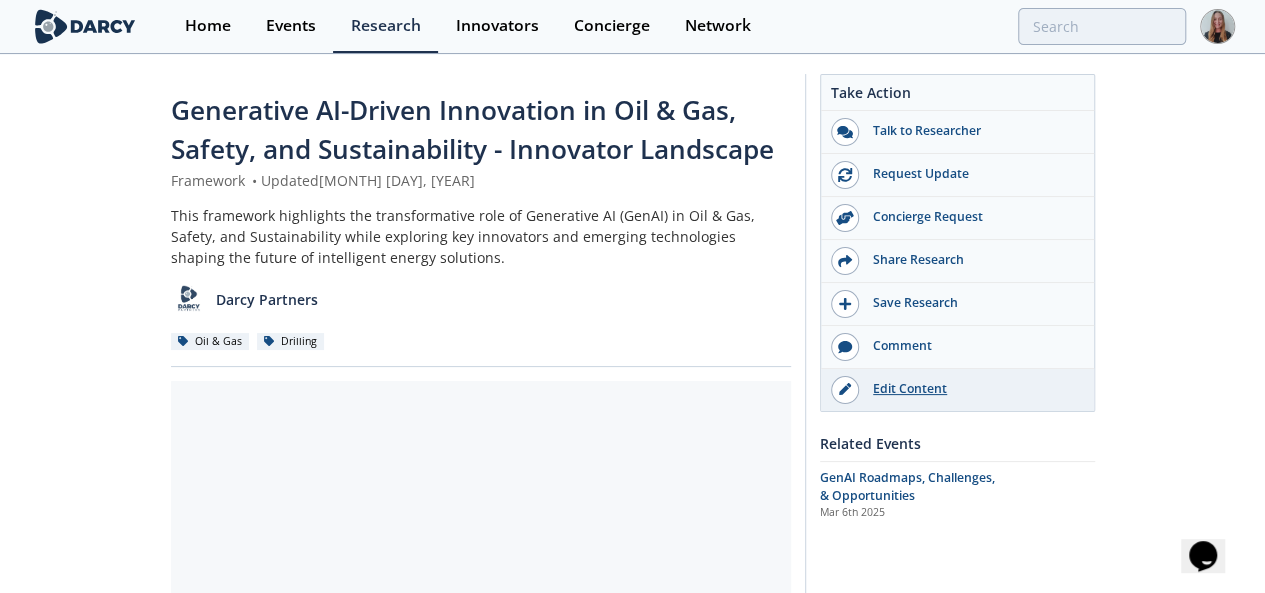 click on "Edit Content" at bounding box center [971, 389] 